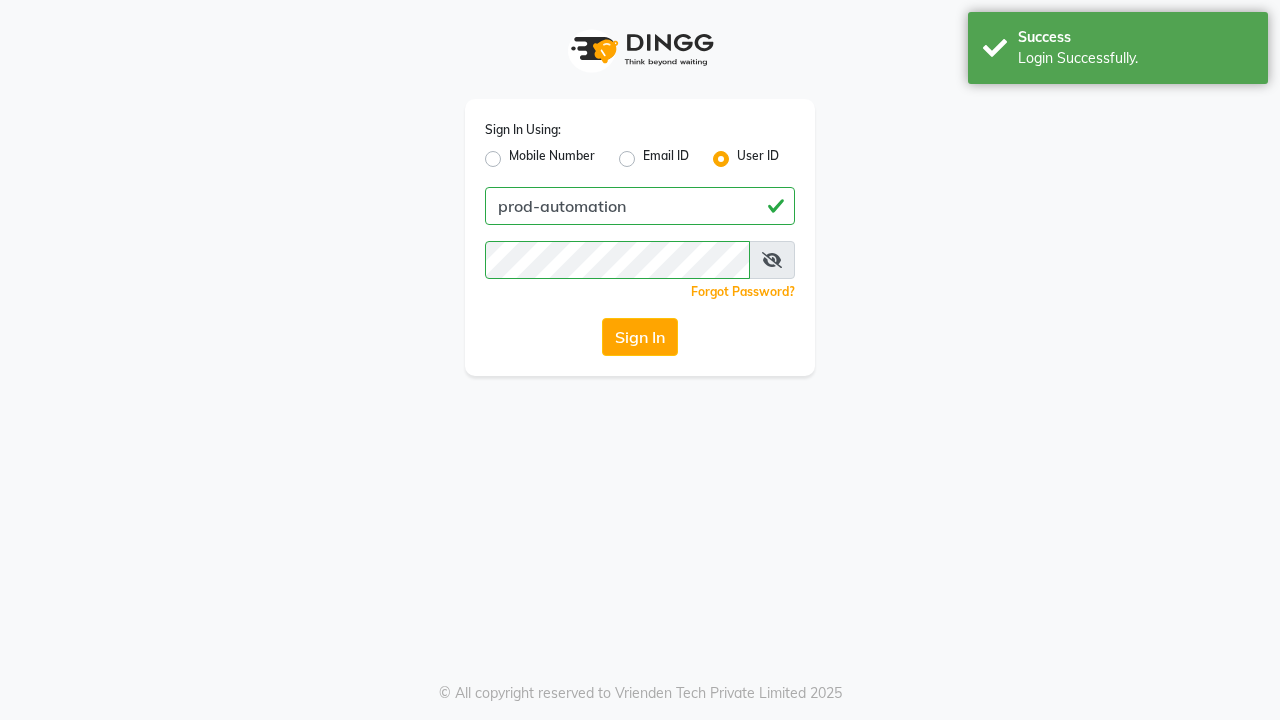 scroll, scrollTop: 0, scrollLeft: 0, axis: both 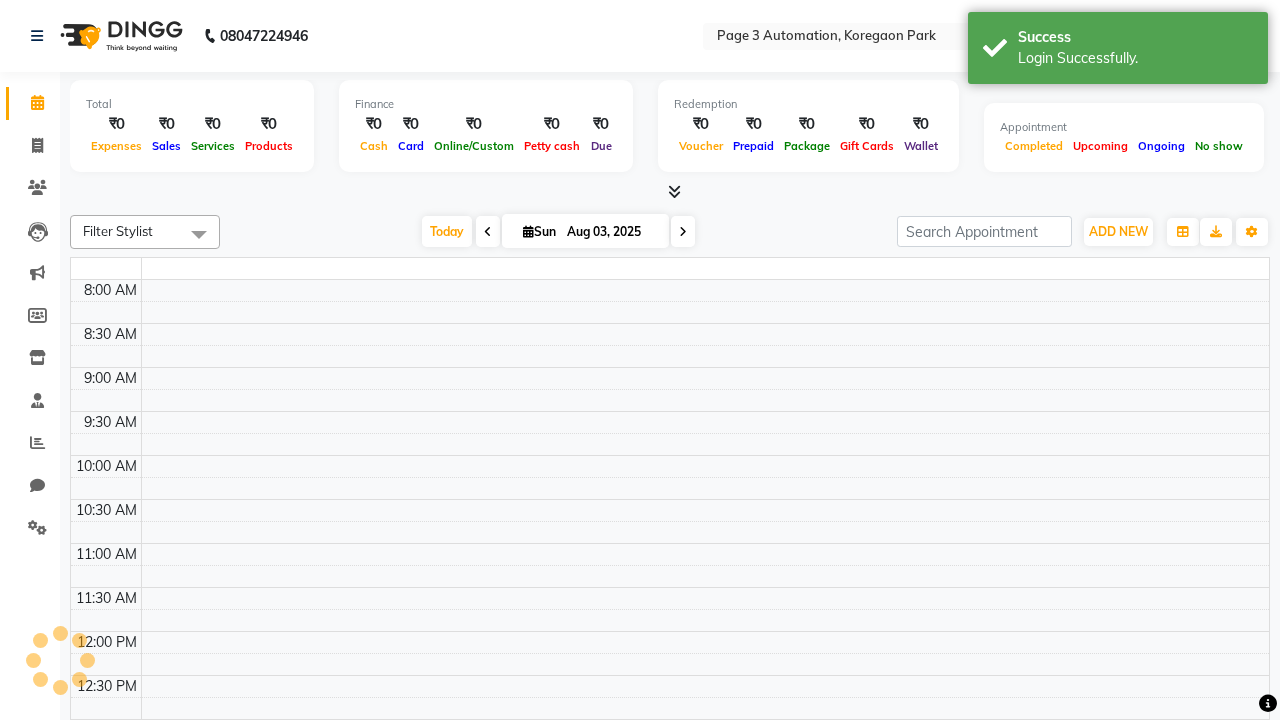select on "en" 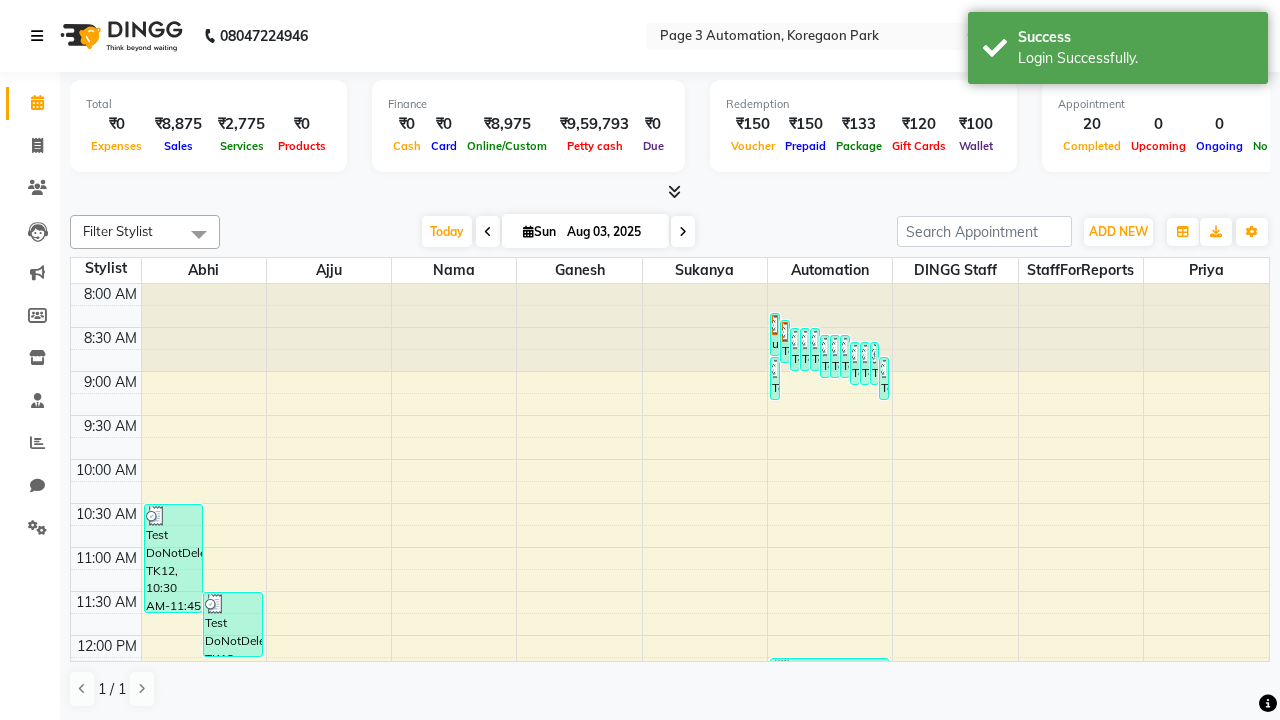click at bounding box center [37, 36] 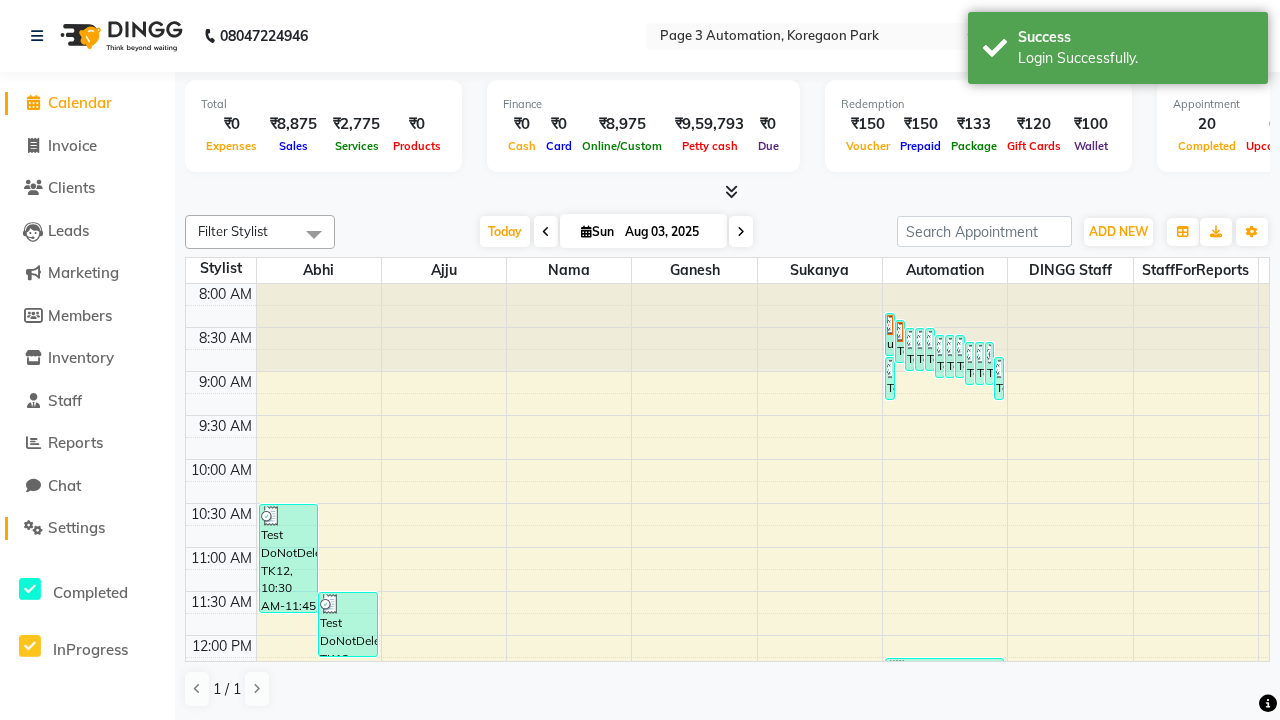 click on "Settings" 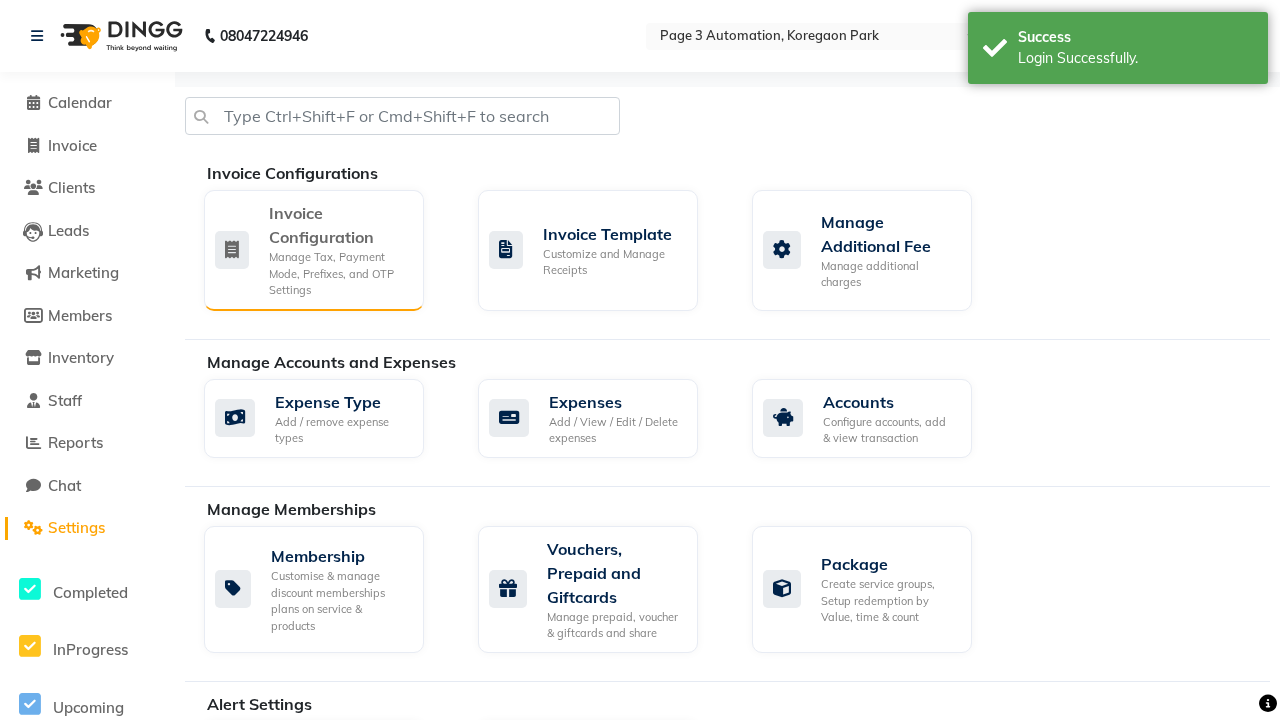click on "Manage Tax, Payment Mode, Prefixes, and OTP Settings" 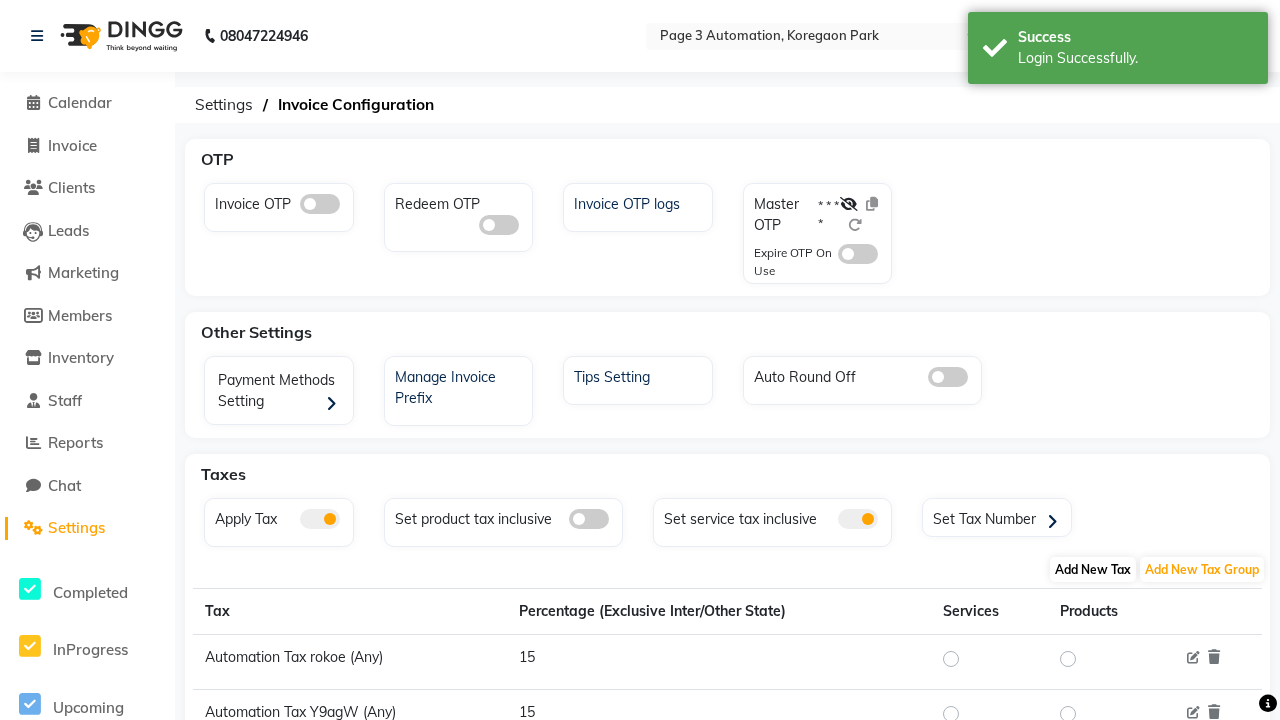 click on "Add New Tax" 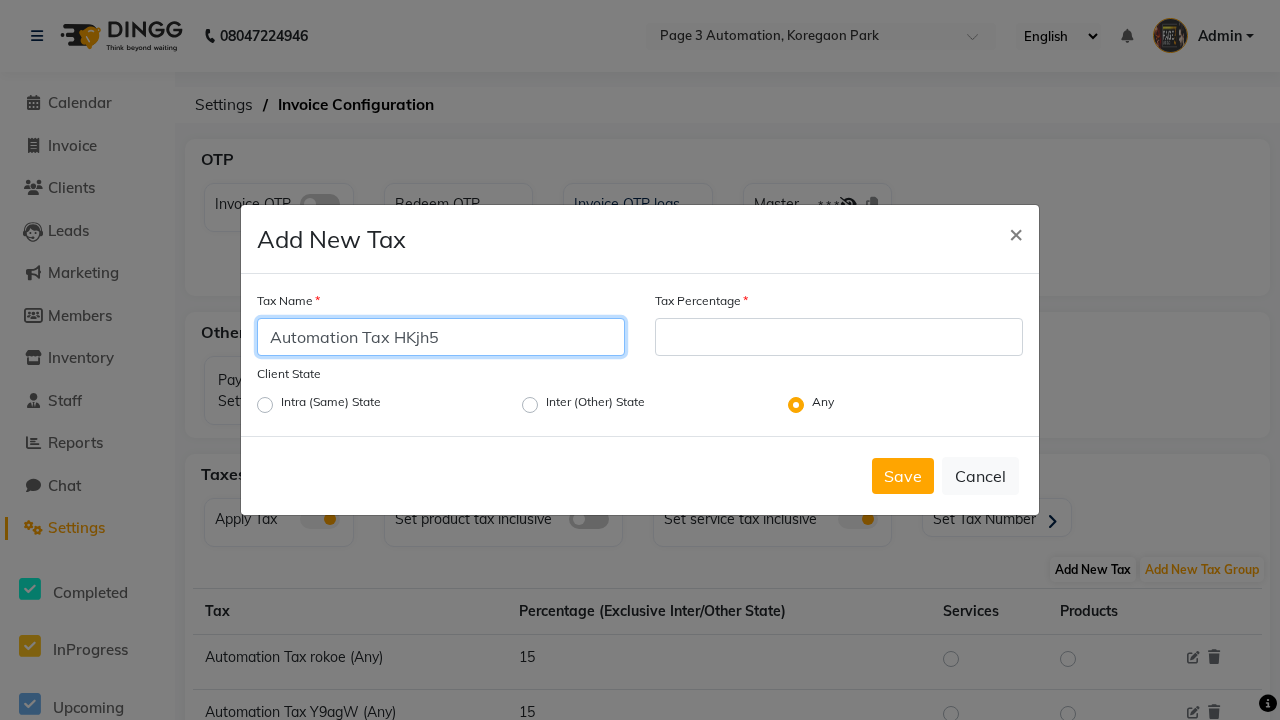 type on "Automation Tax HKjh5" 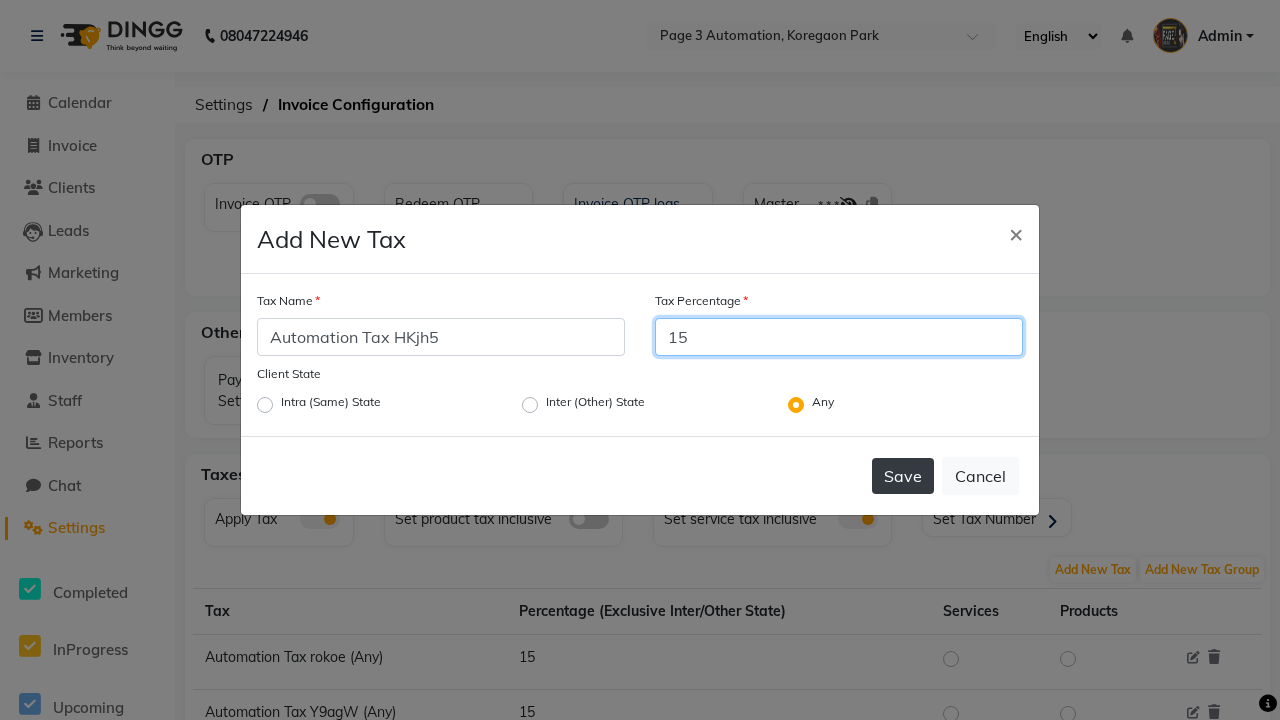 type on "15" 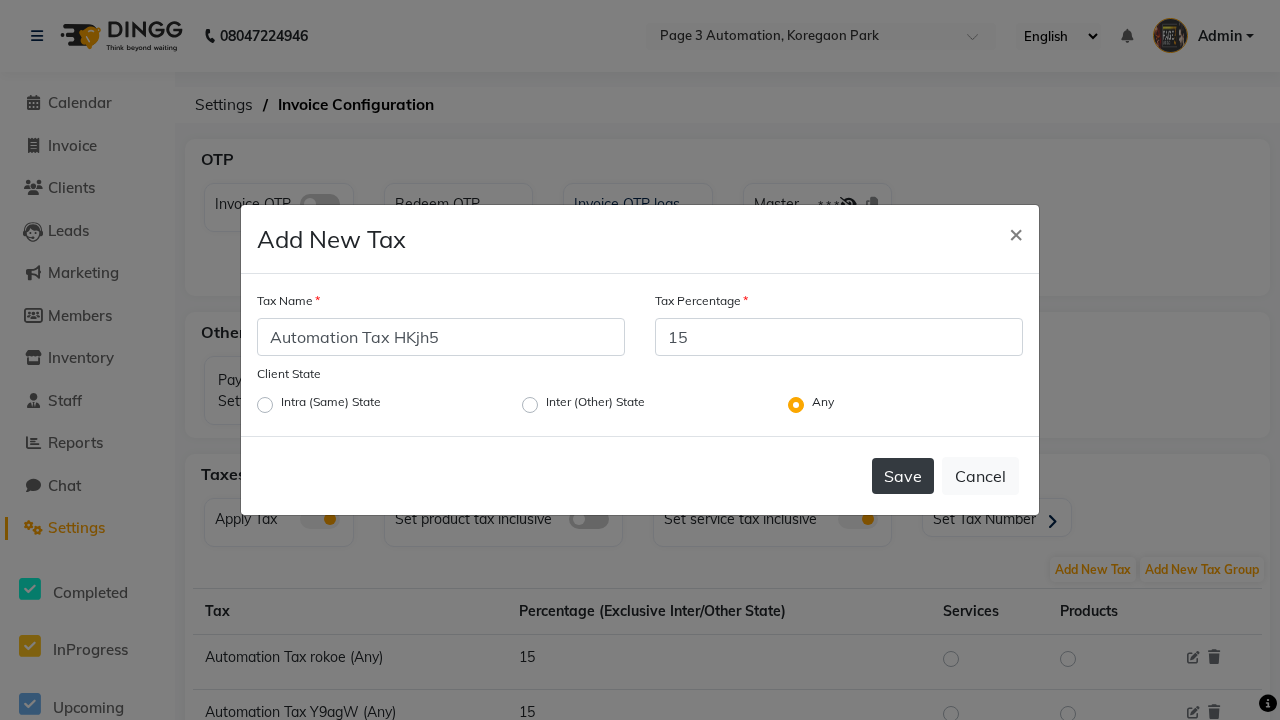 click on "Save" 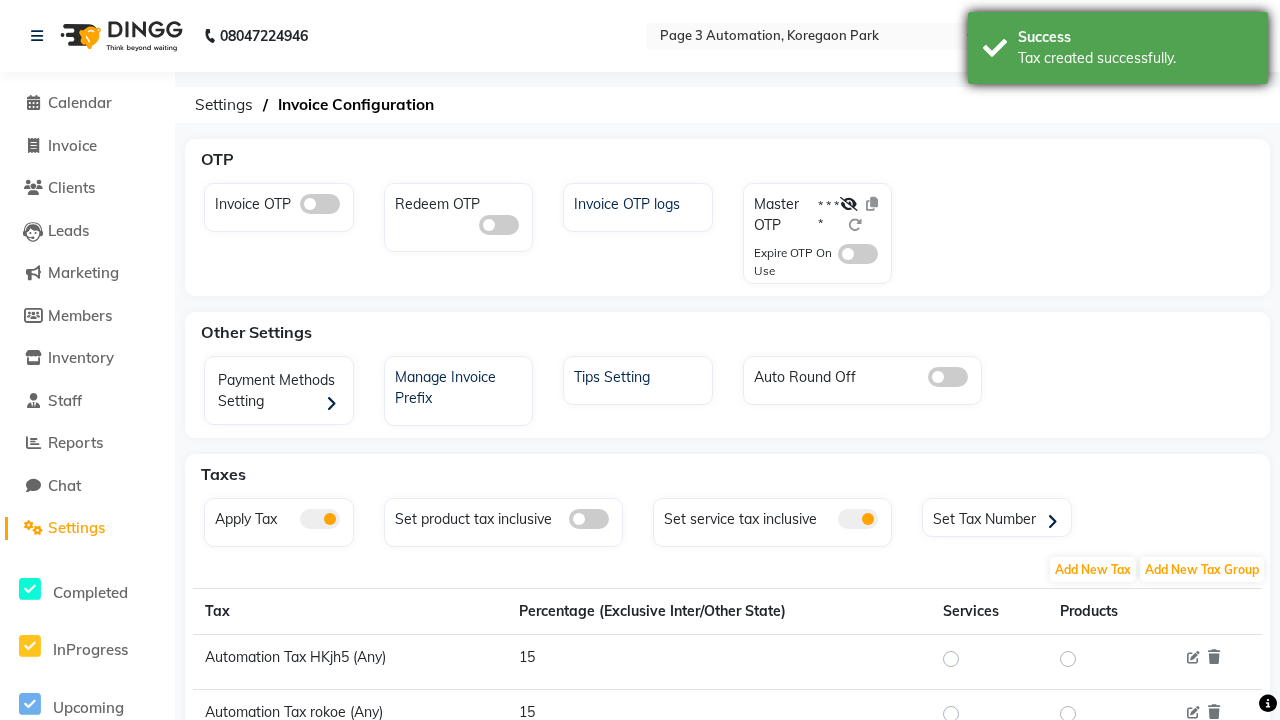 click on "Tax created successfully." at bounding box center (1135, 58) 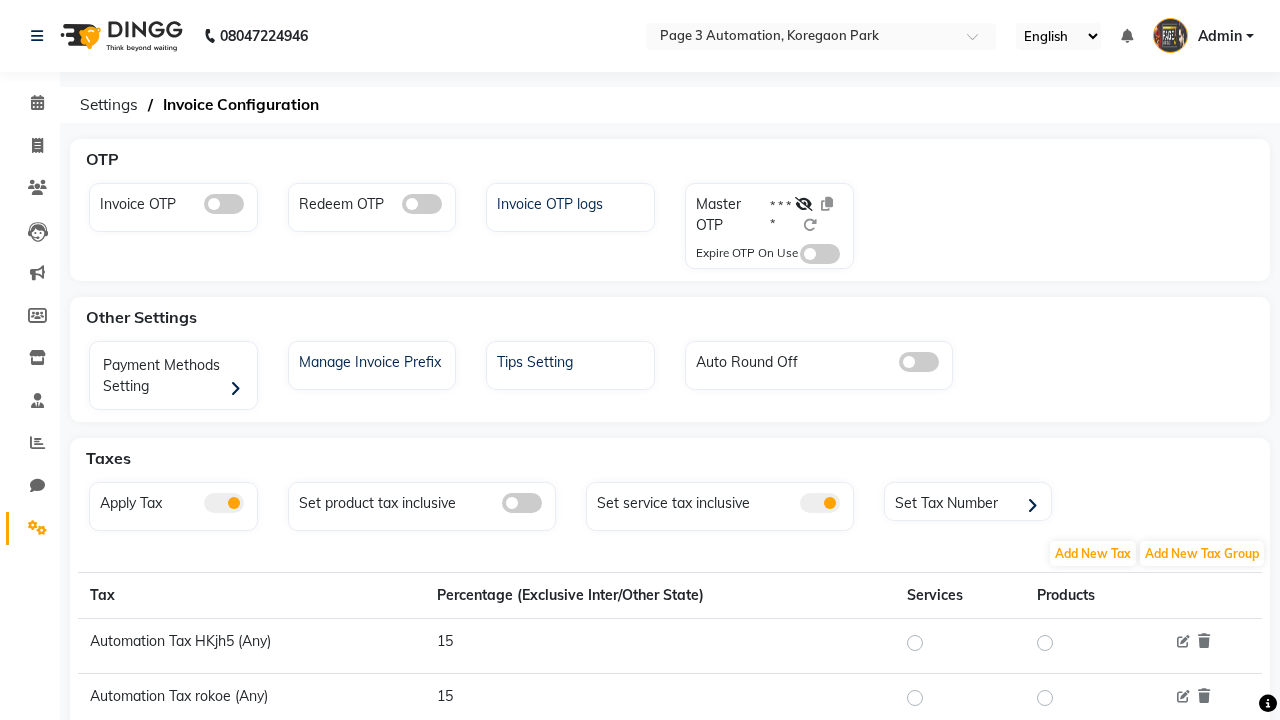 scroll, scrollTop: 0, scrollLeft: 0, axis: both 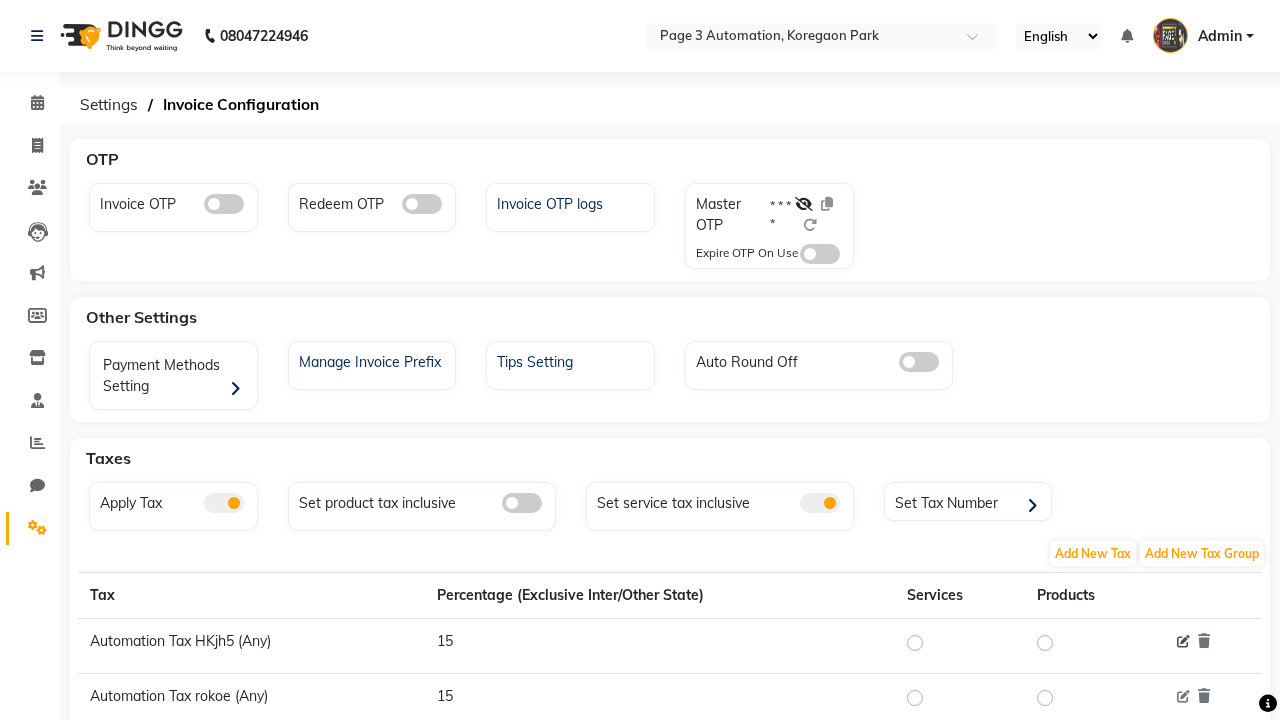 click 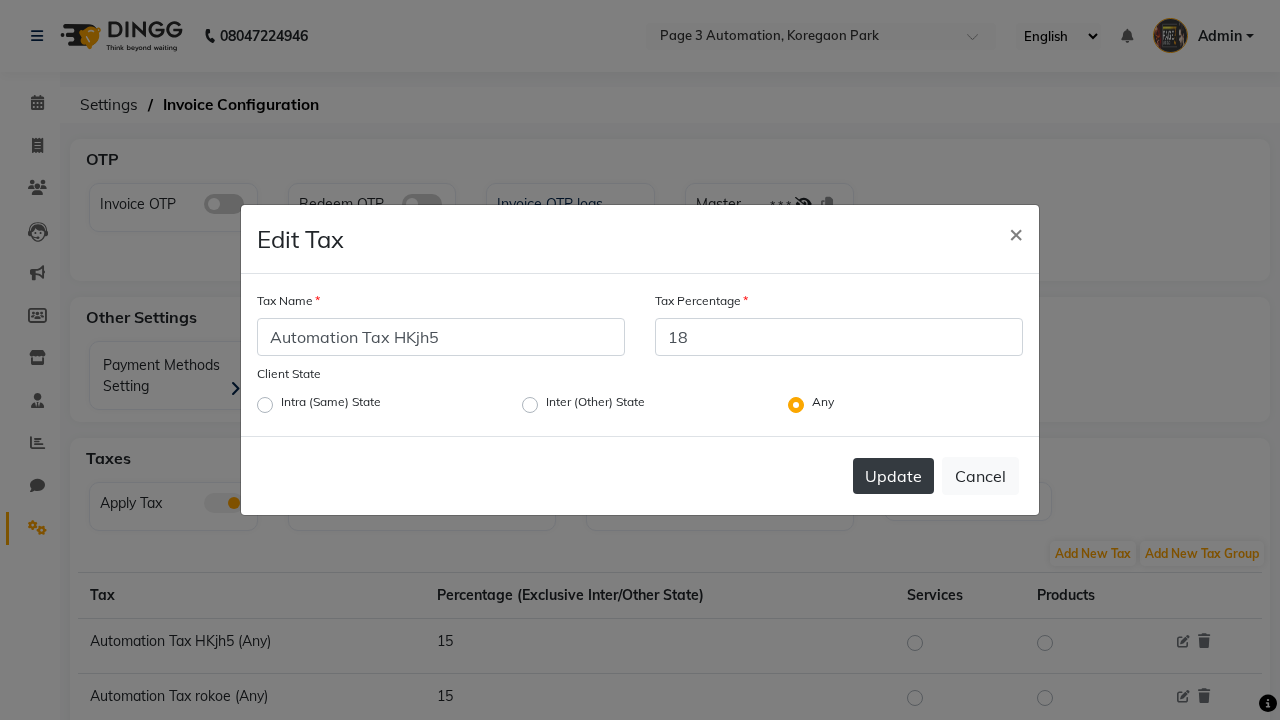 click on "Update" 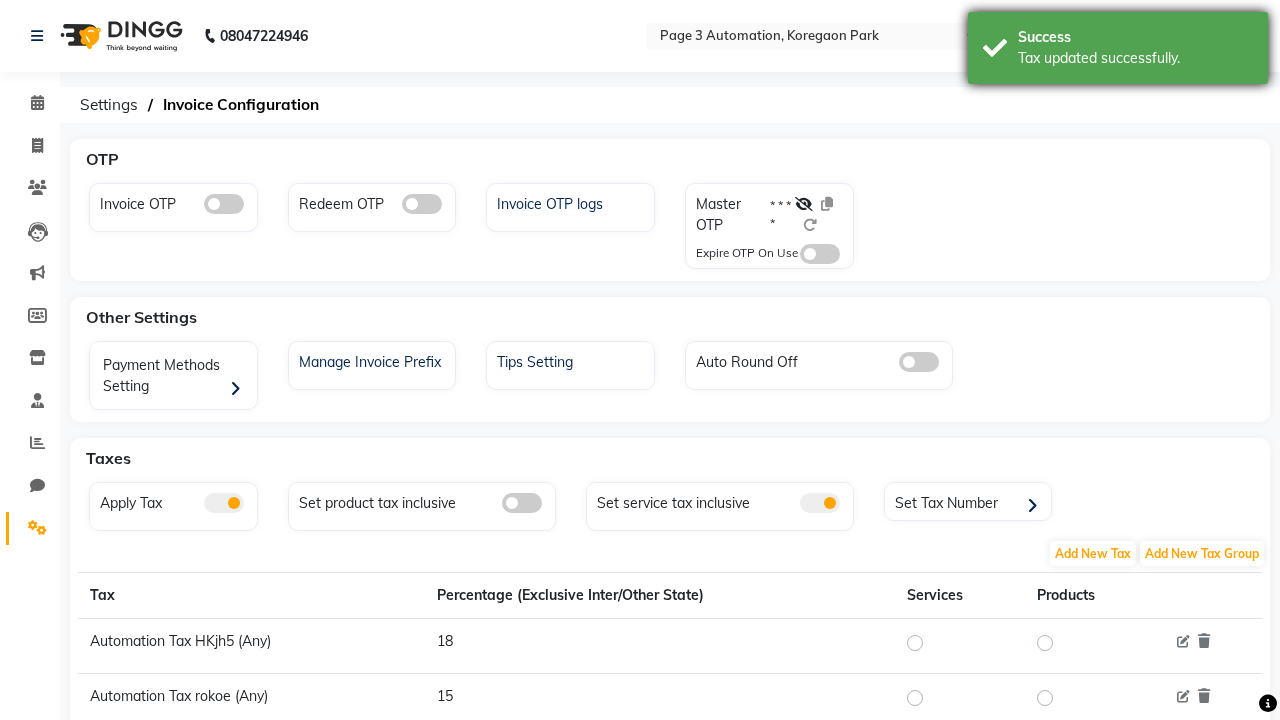 click on "Tax updated successfully." at bounding box center [1135, 58] 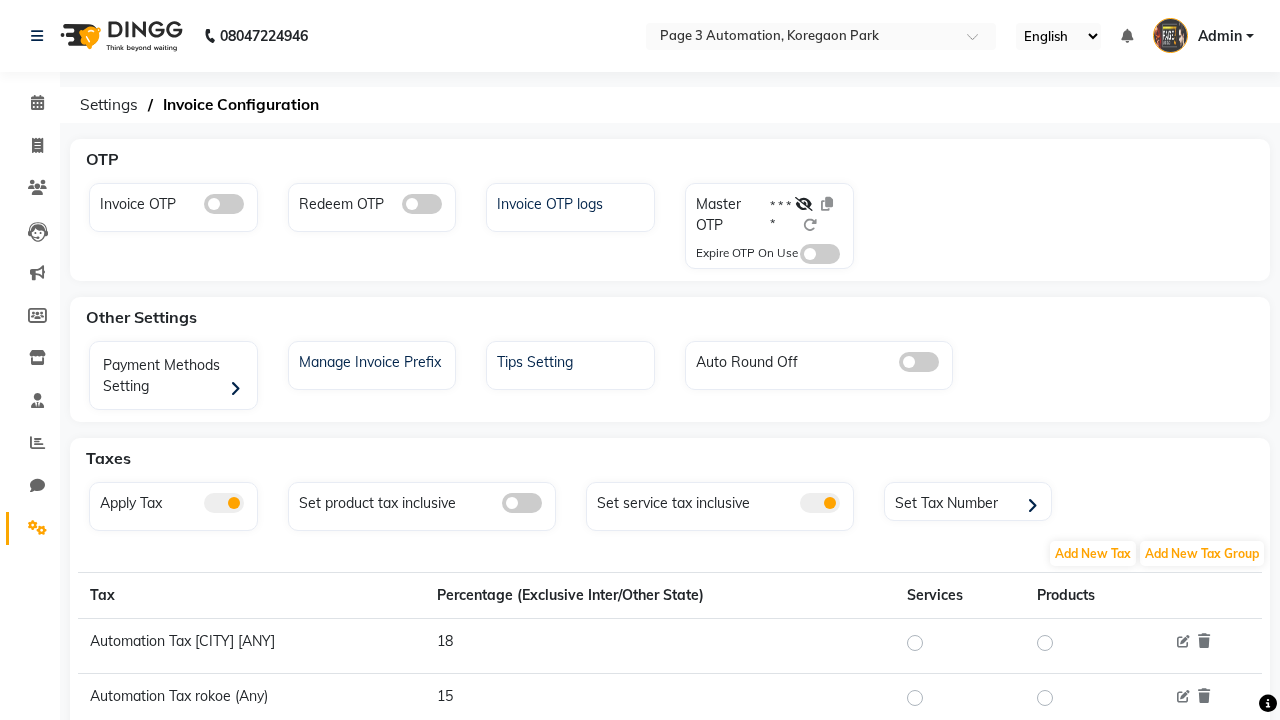 scroll, scrollTop: 0, scrollLeft: 0, axis: both 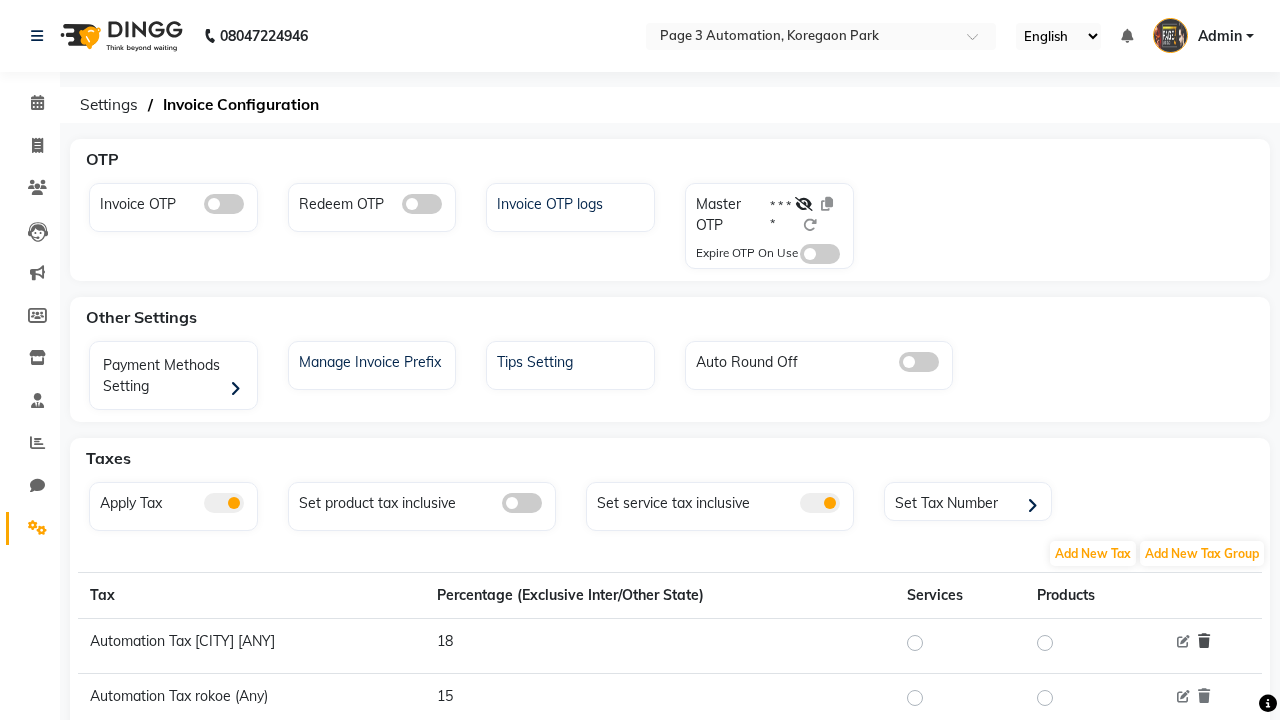 click 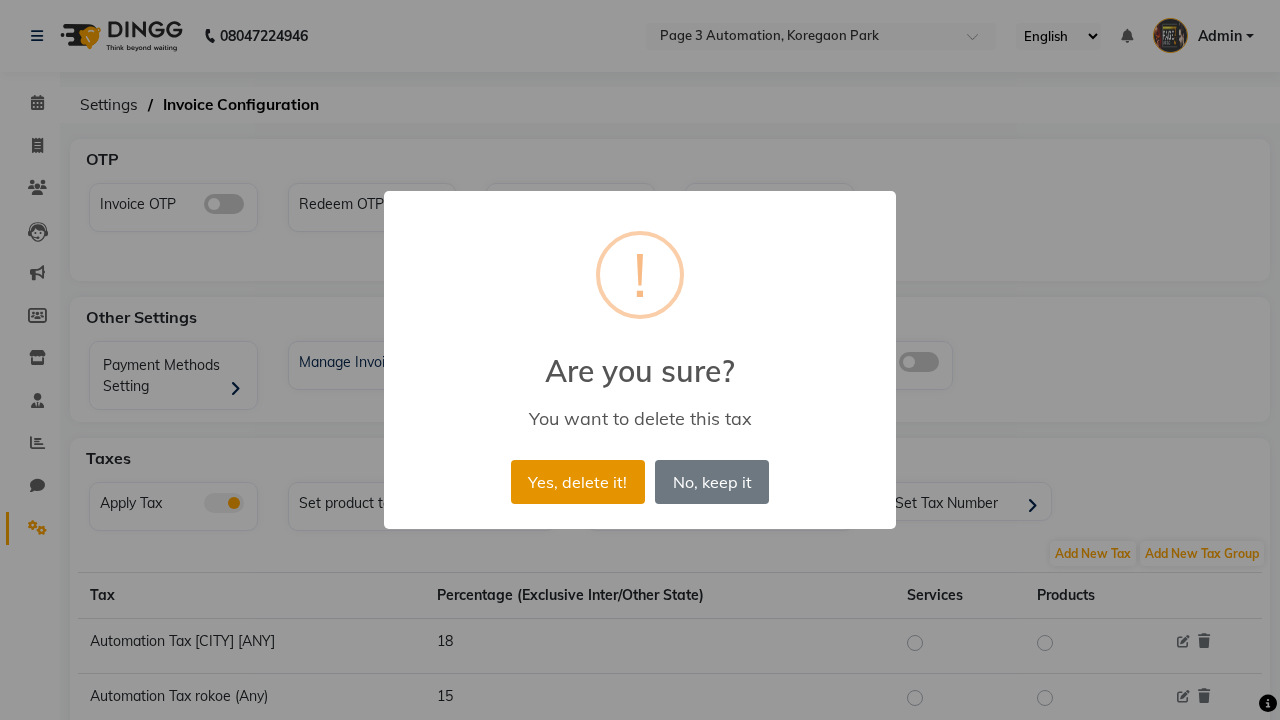 click on "Yes, delete it!" at bounding box center [578, 482] 